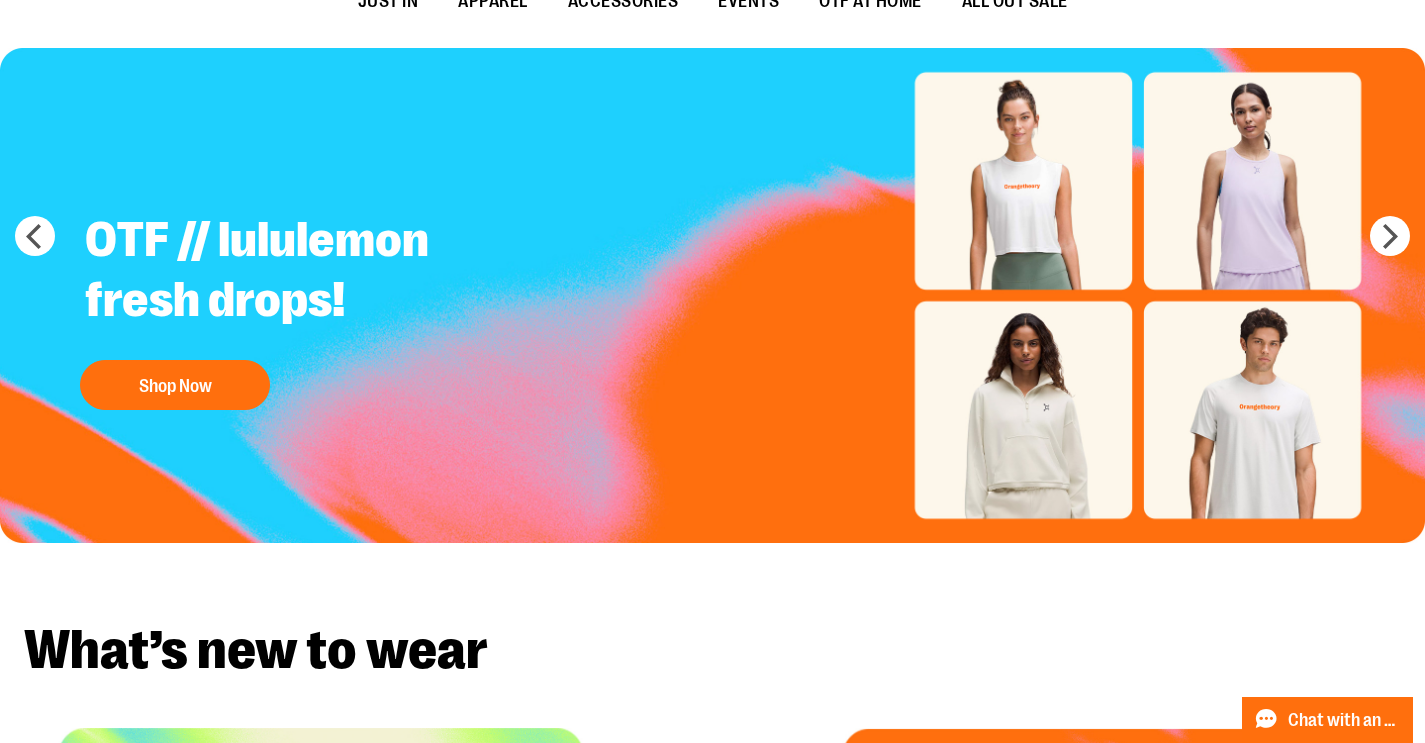 scroll, scrollTop: 0, scrollLeft: 0, axis: both 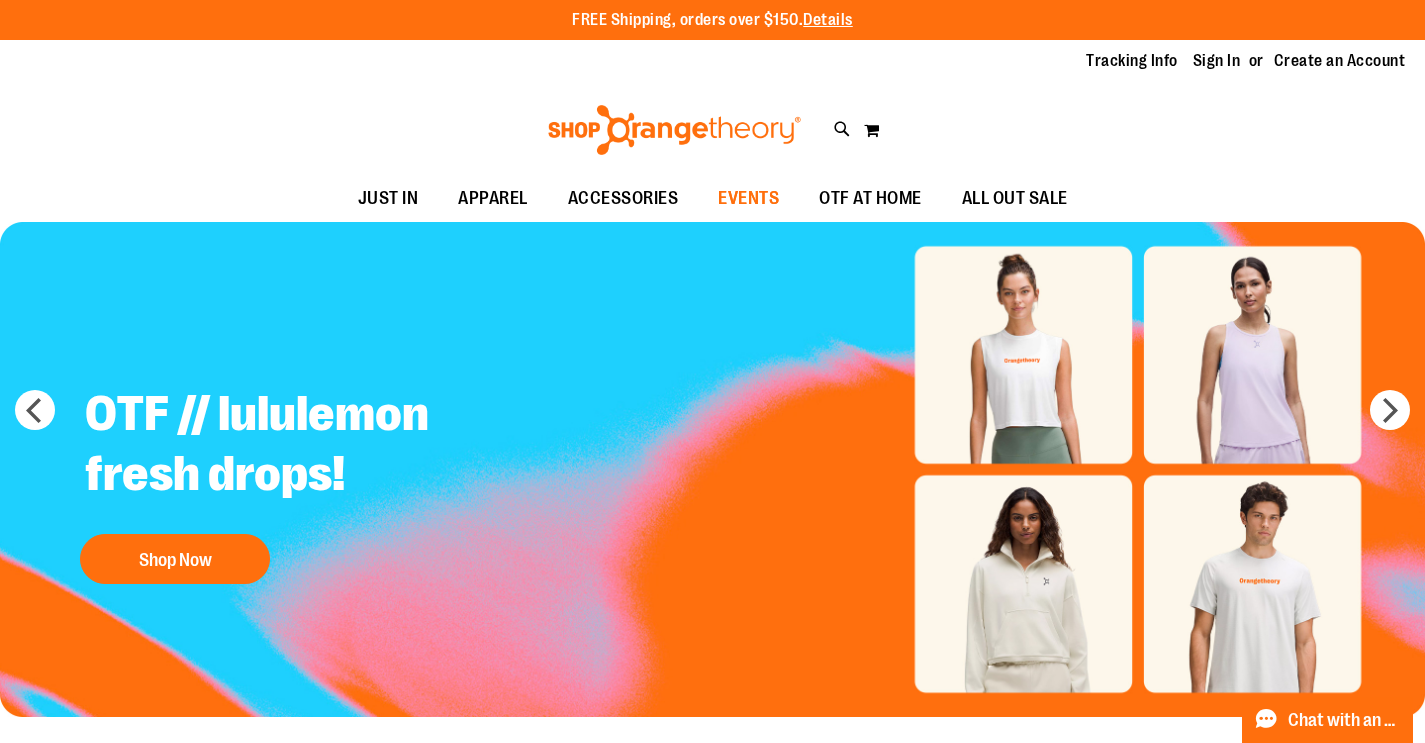 type on "**********" 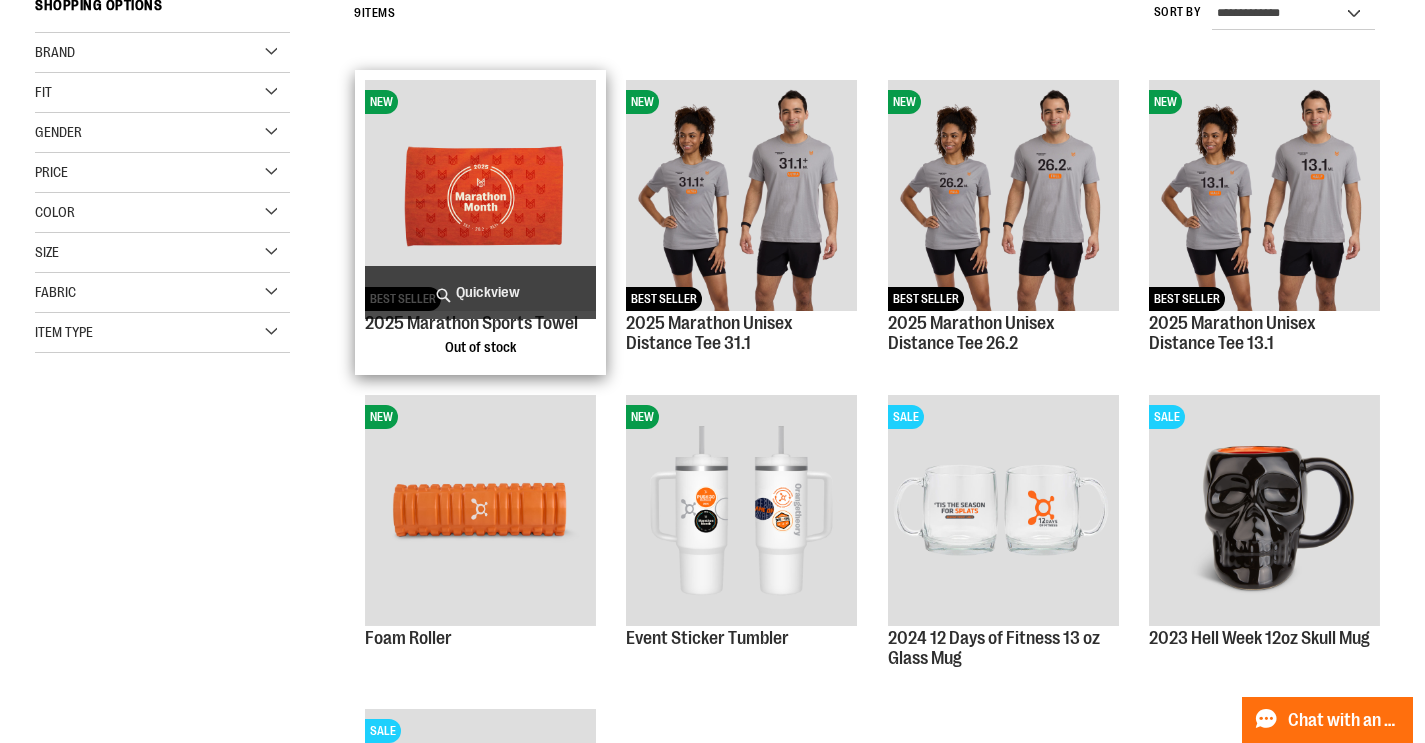 scroll, scrollTop: 0, scrollLeft: 0, axis: both 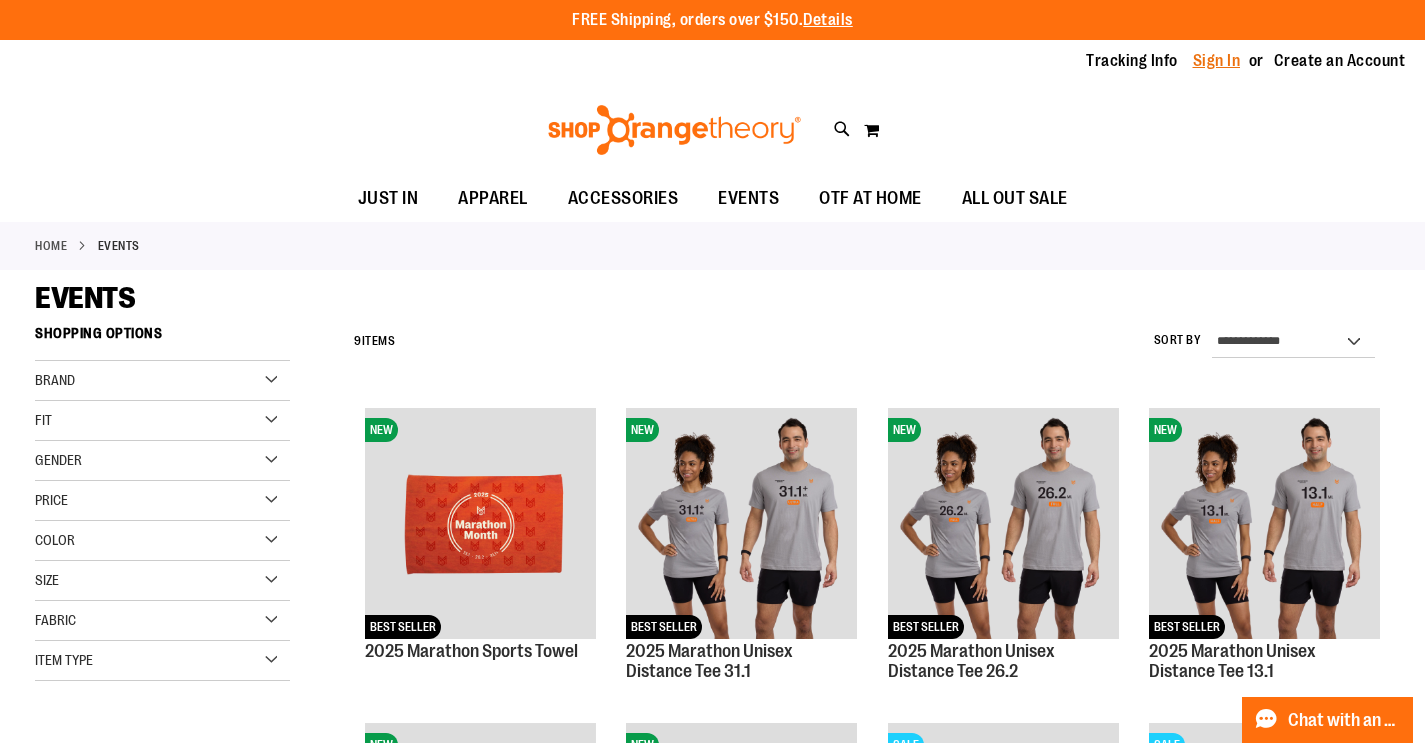 type on "**********" 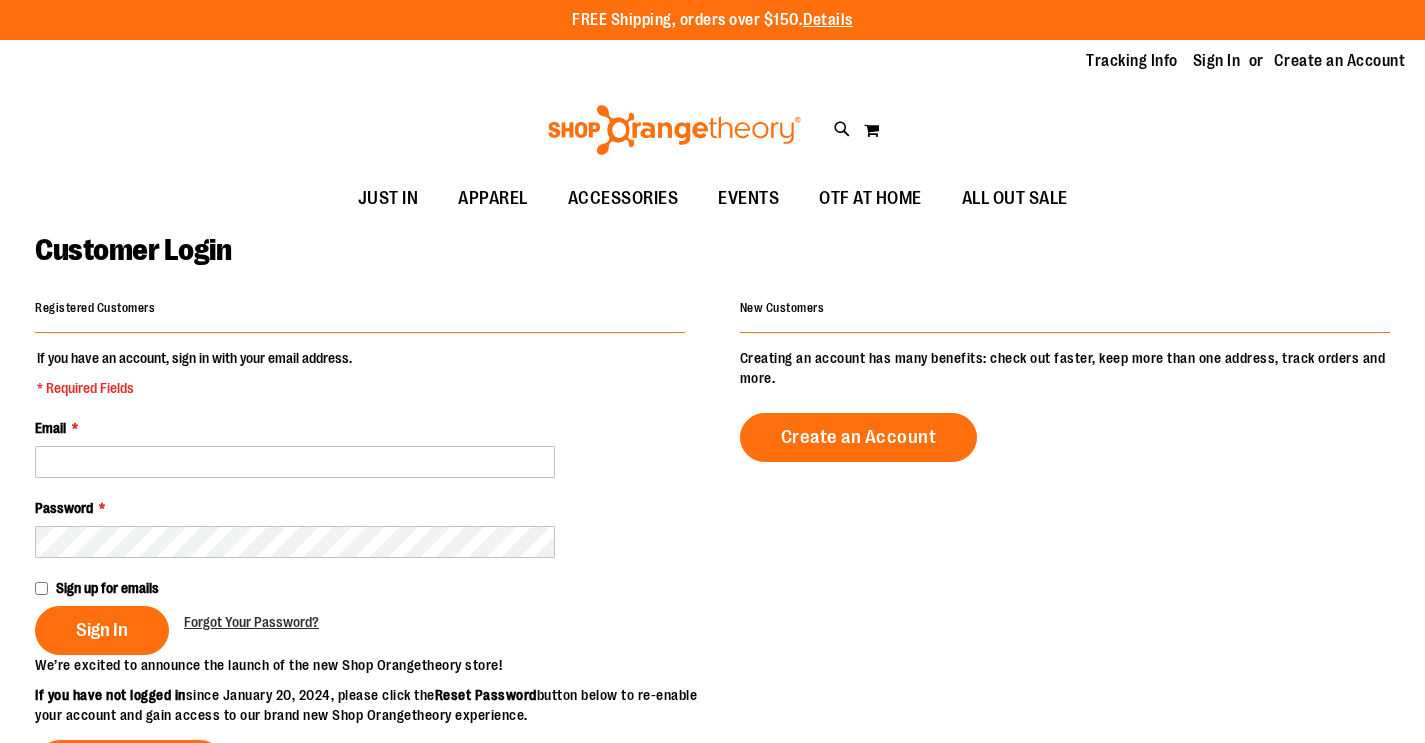 scroll, scrollTop: 0, scrollLeft: 0, axis: both 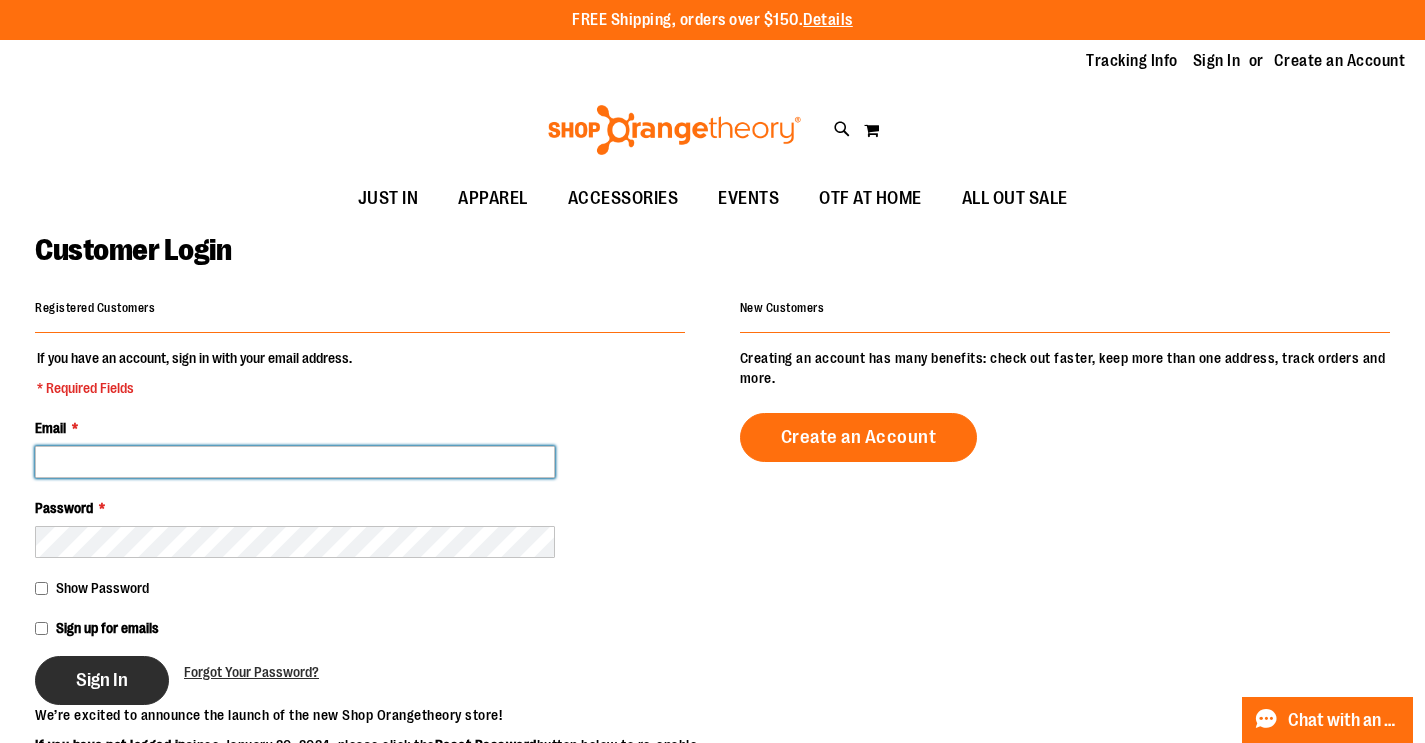 type on "**********" 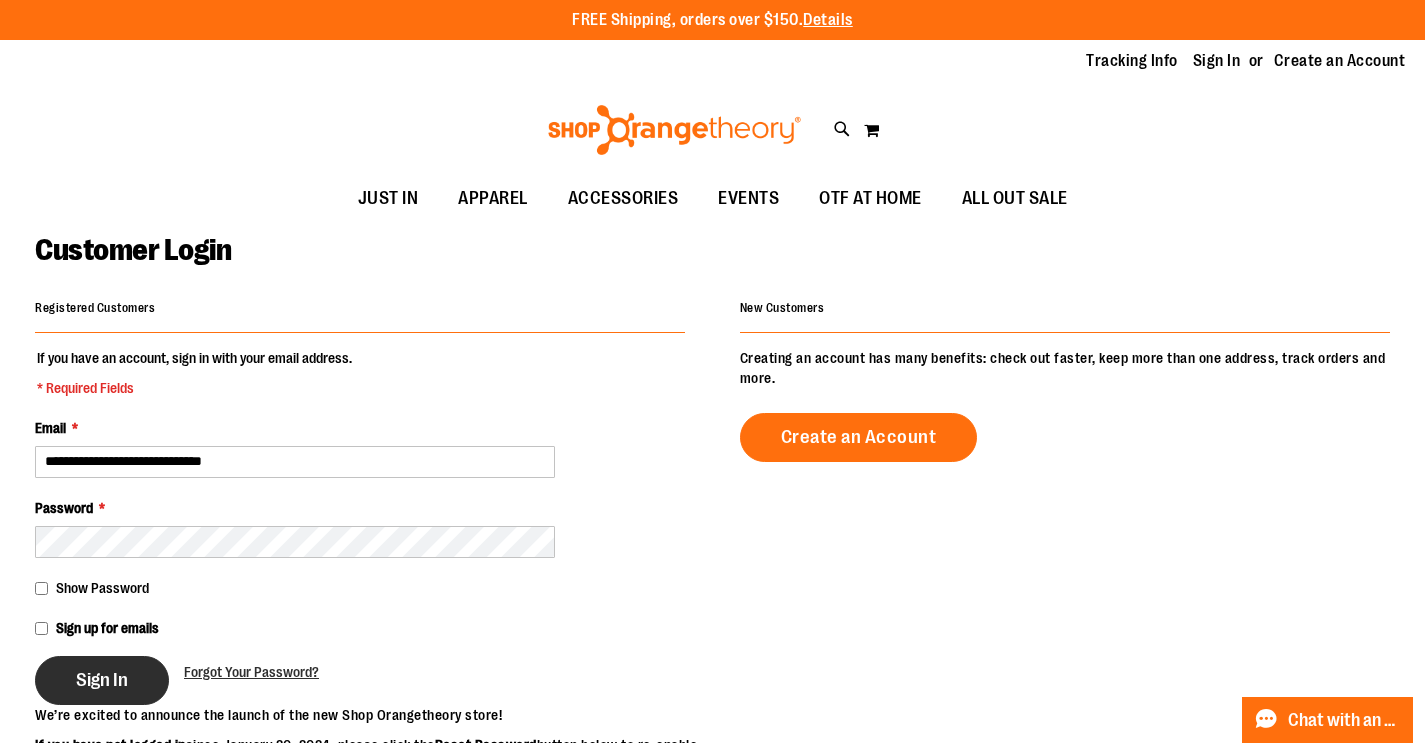 type on "**********" 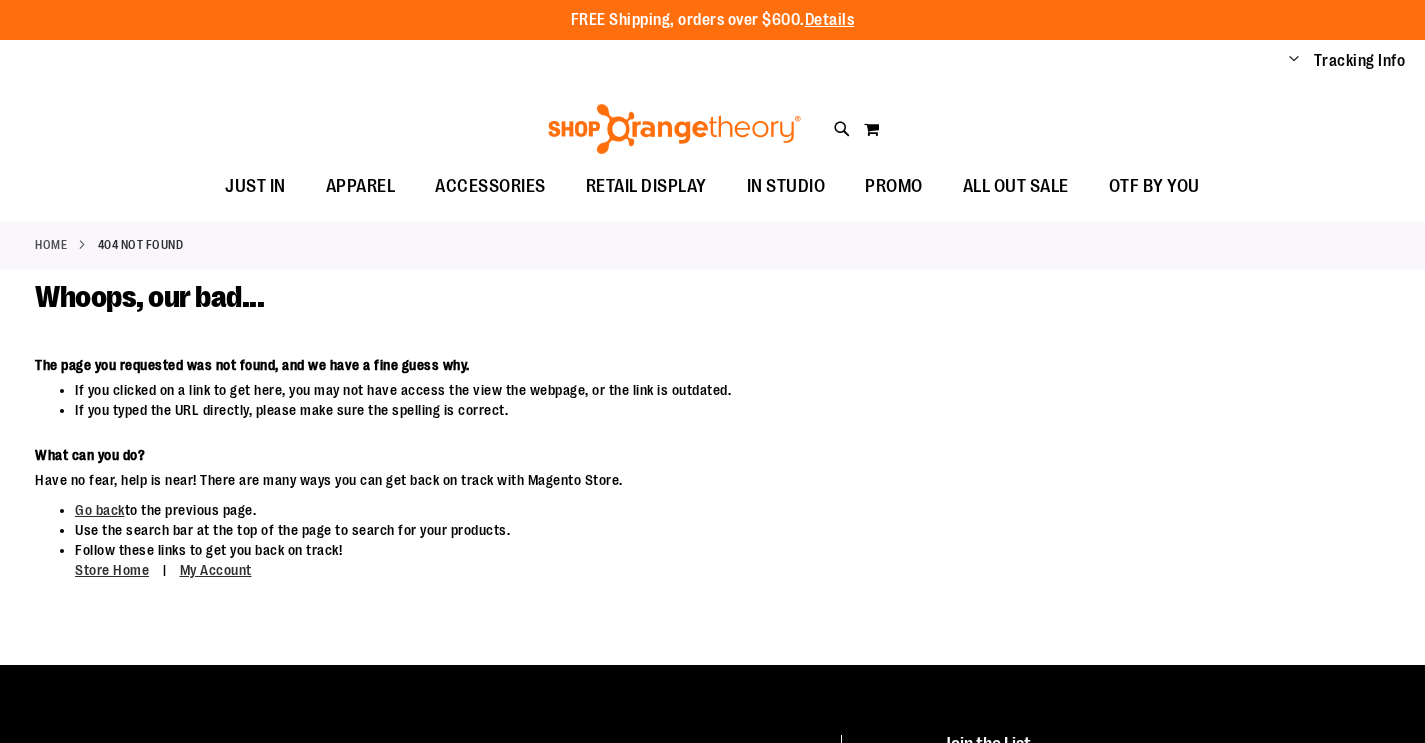 scroll, scrollTop: 0, scrollLeft: 0, axis: both 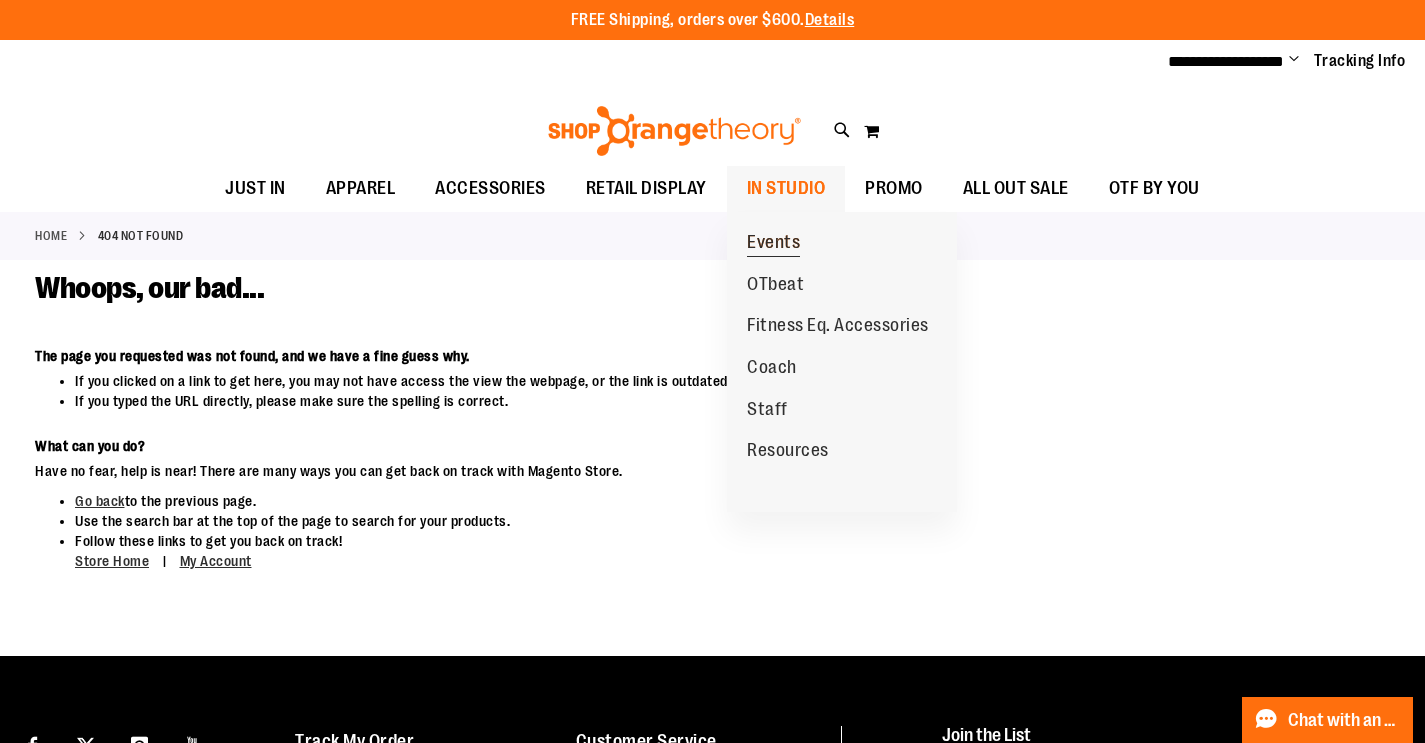 type on "**********" 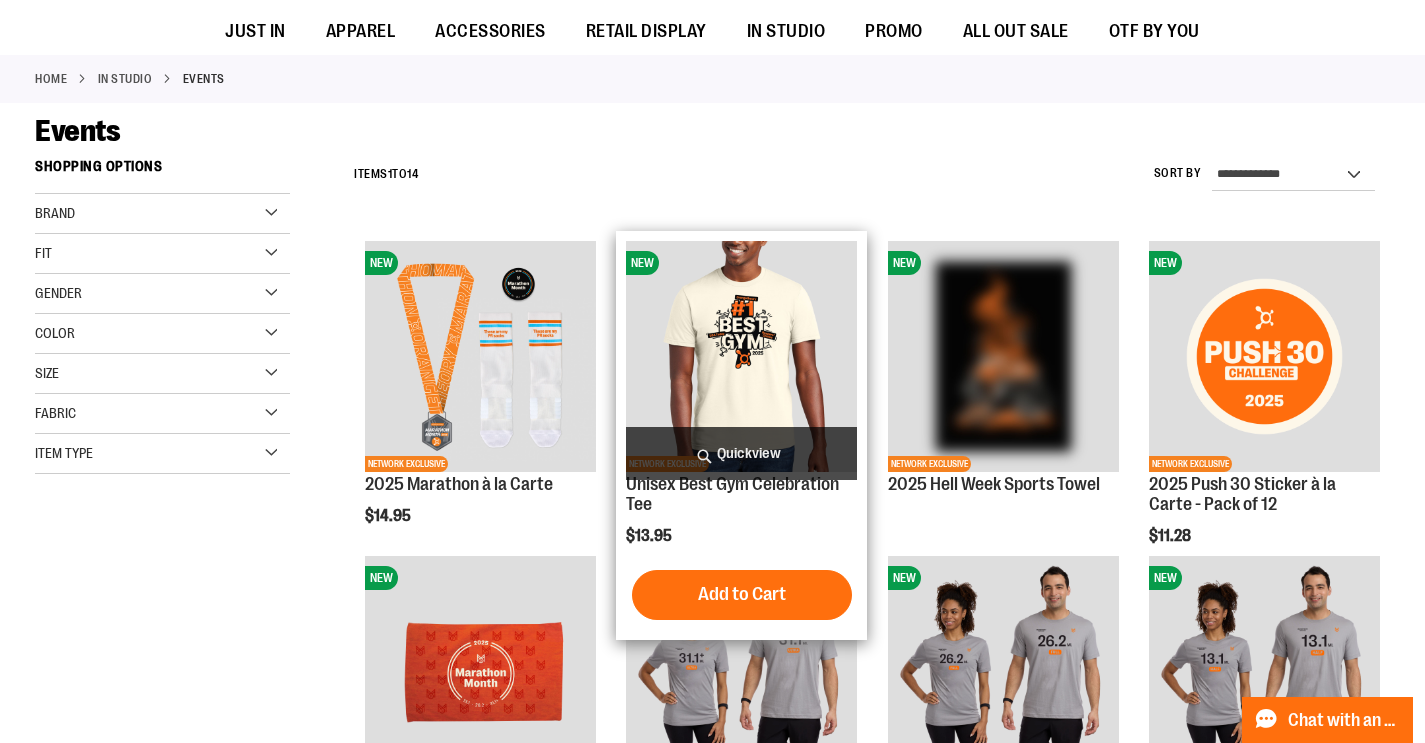 scroll, scrollTop: 231, scrollLeft: 0, axis: vertical 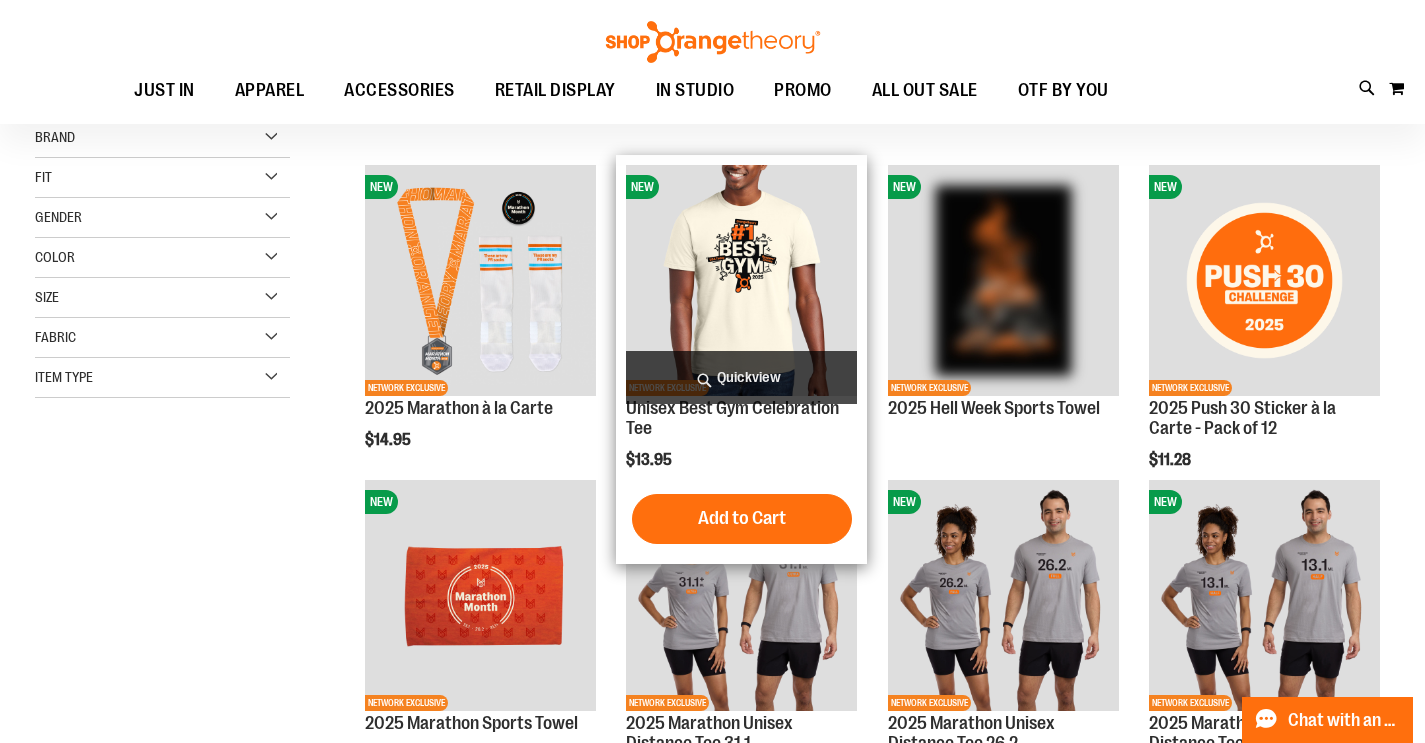 type on "**********" 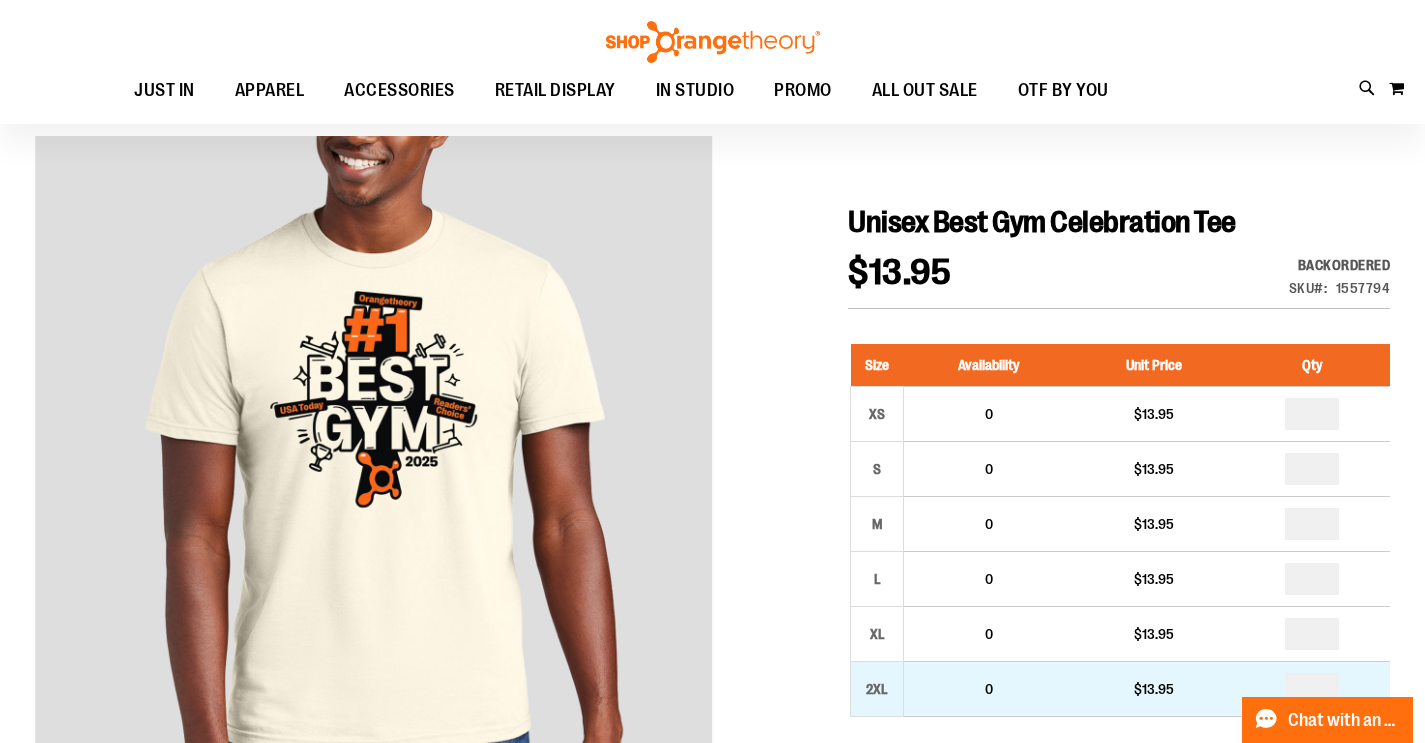 scroll, scrollTop: 18, scrollLeft: 0, axis: vertical 